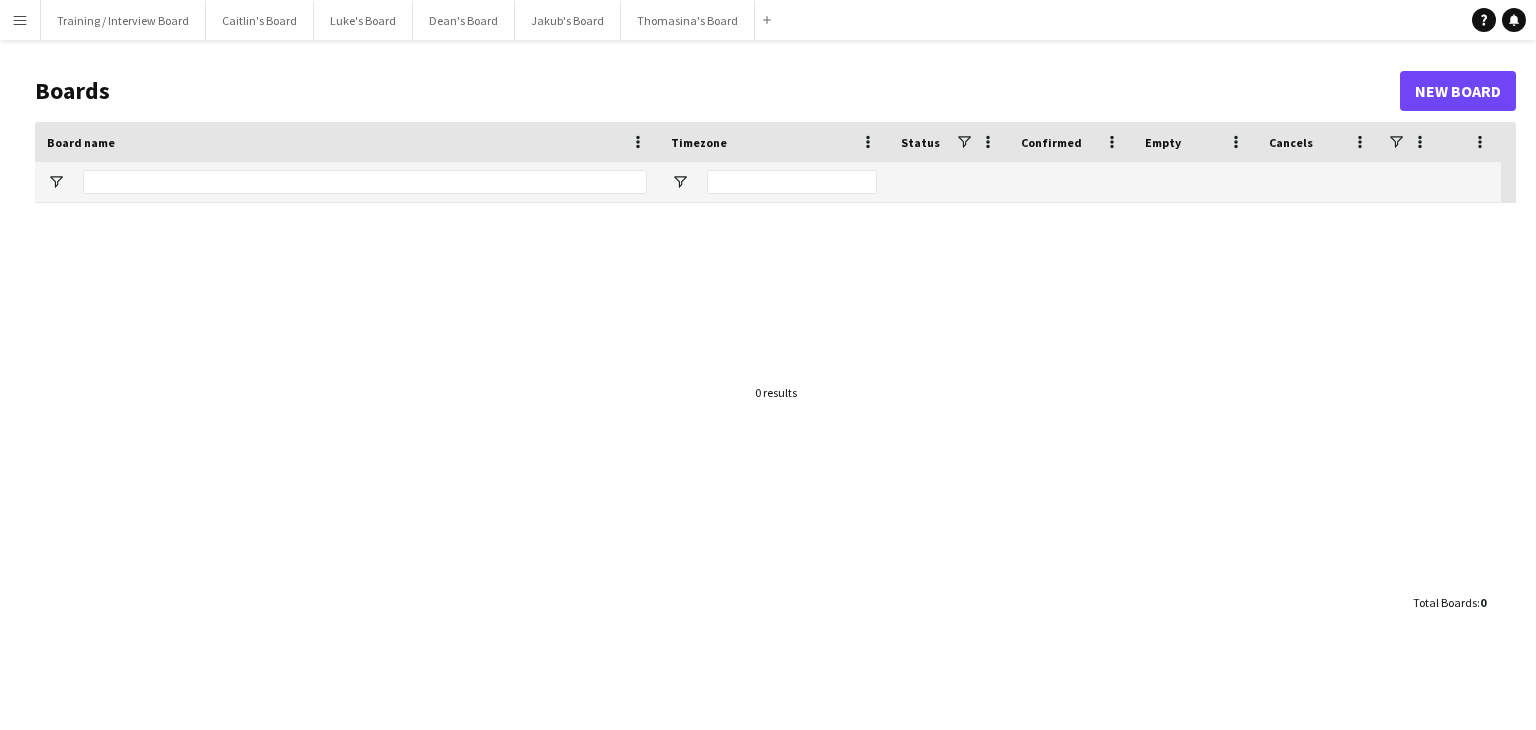 scroll, scrollTop: 0, scrollLeft: 0, axis: both 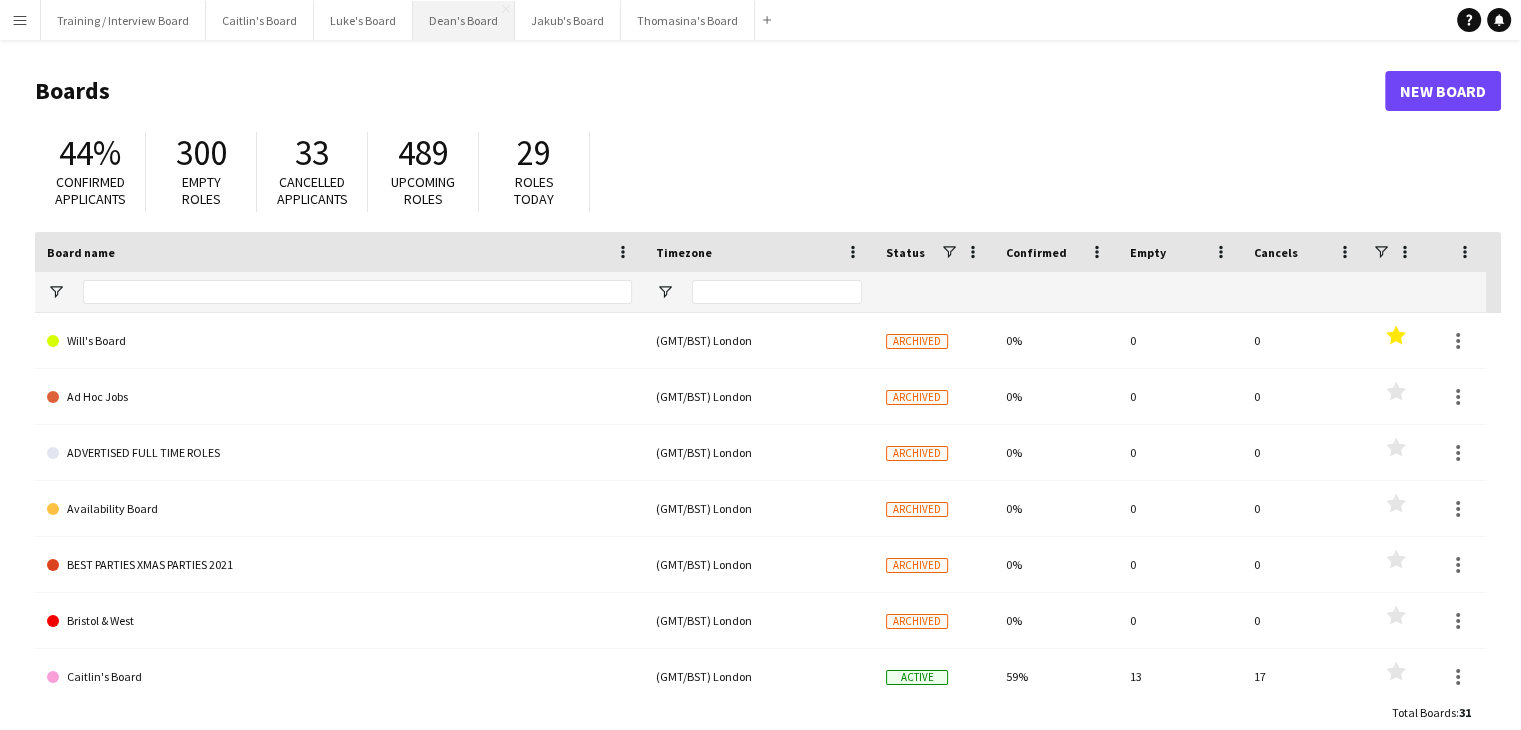 click on "Dean's Board
Close" at bounding box center (464, 20) 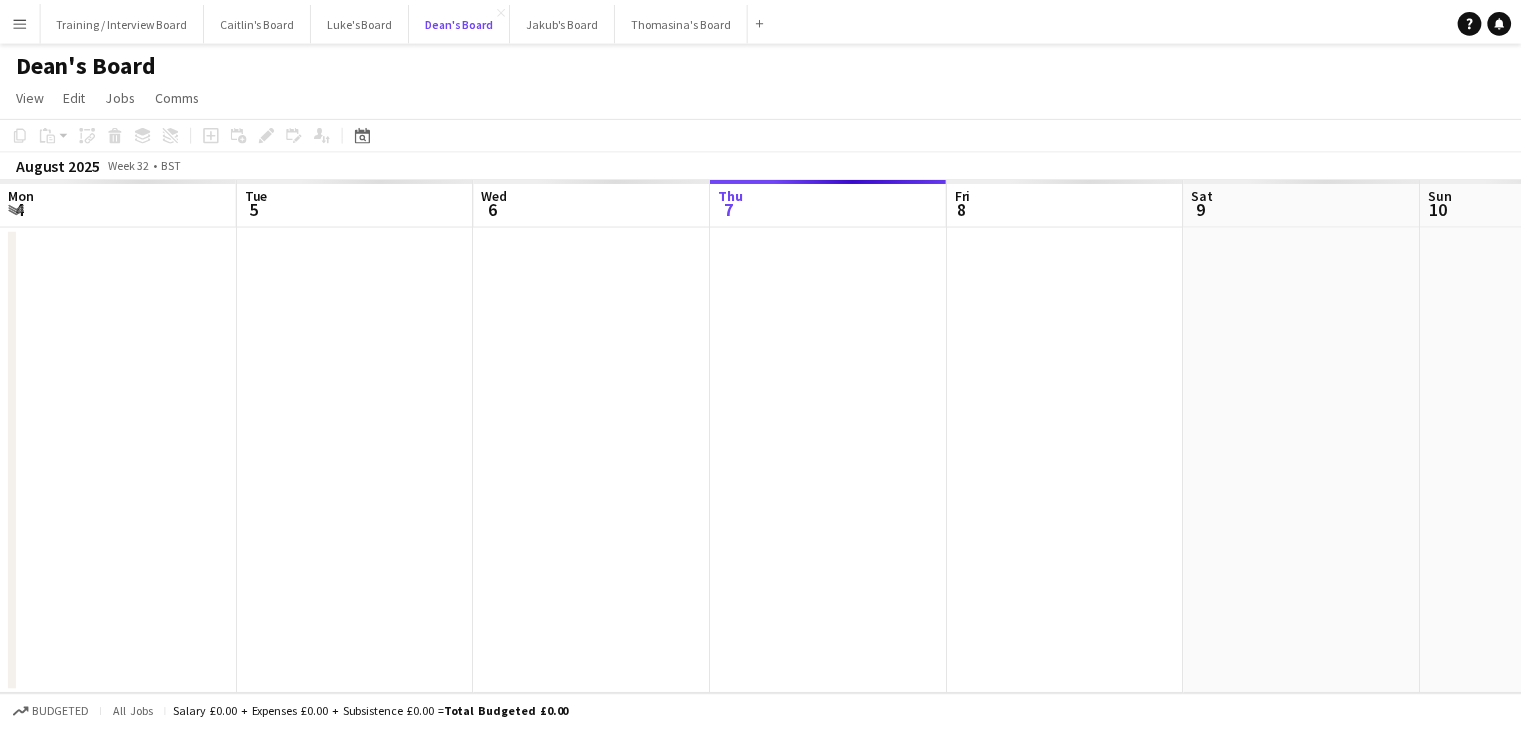 scroll, scrollTop: 0, scrollLeft: 478, axis: horizontal 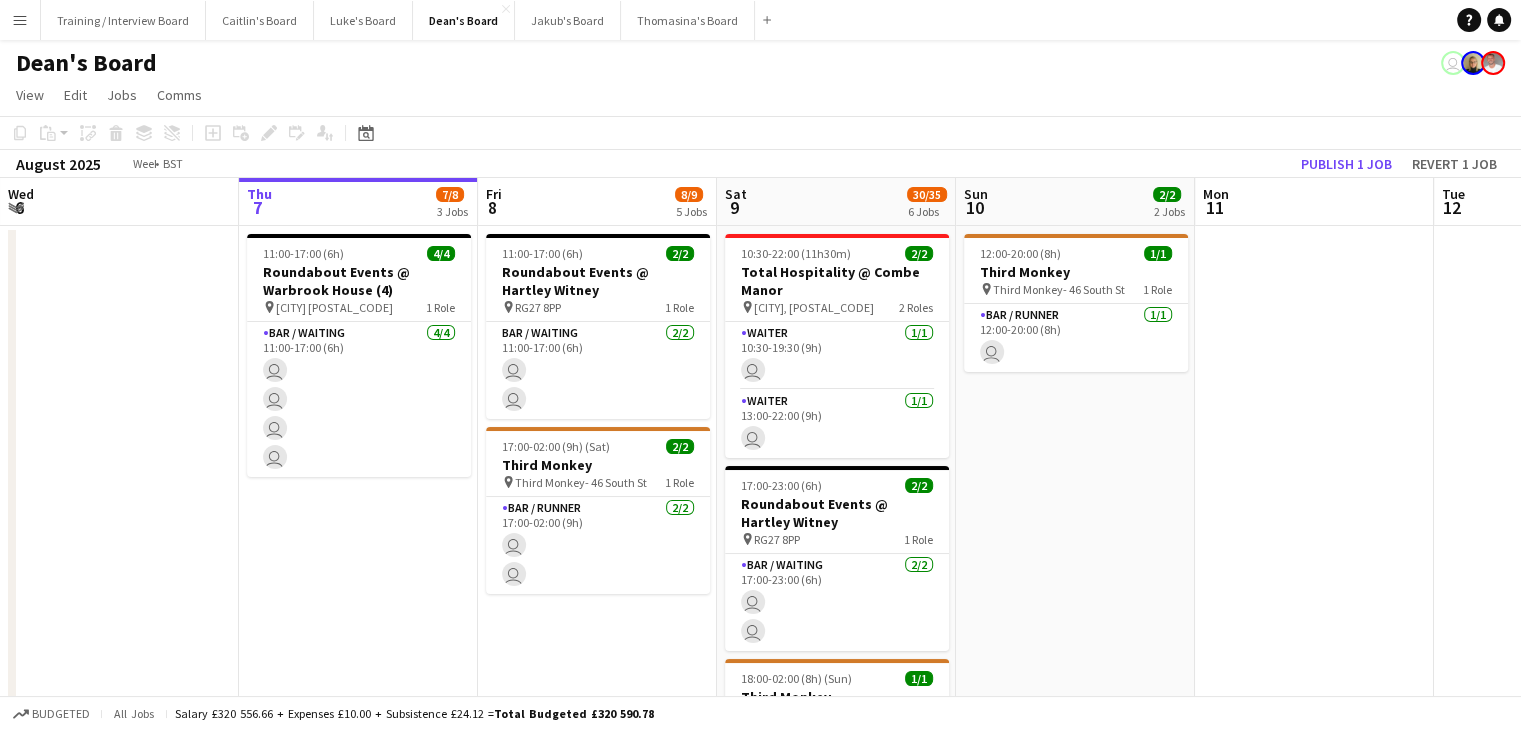 drag, startPoint x: 659, startPoint y: 236, endPoint x: 736, endPoint y: 231, distance: 77.16217 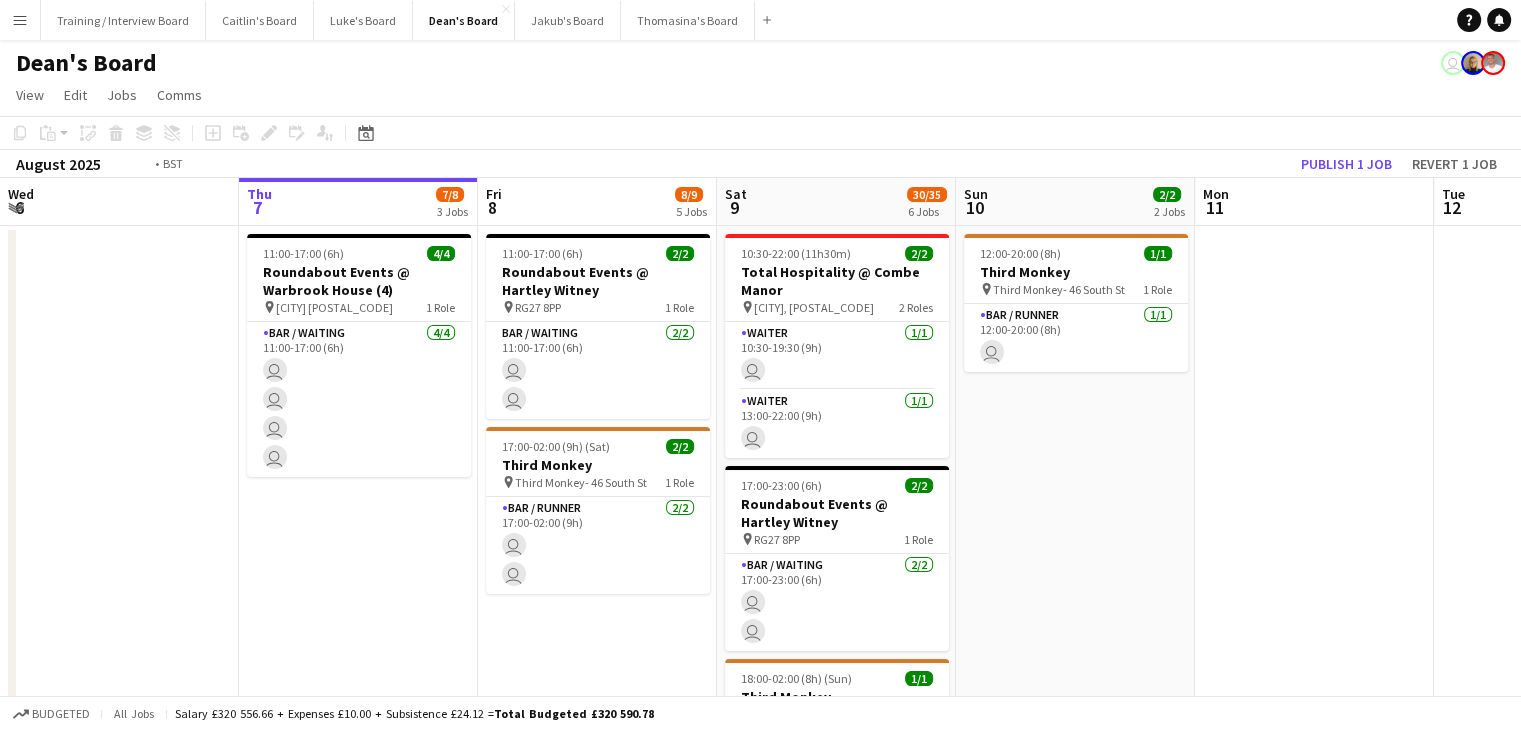 click on "Mon   4   1/1   1 Job   Tue   5   1/1   1 Job   Wed   6   Thu   7   7/8   3 Jobs   Fri   8   8/9   5 Jobs   Sat   9   30/35   6 Jobs   Sun   10   2/2   2 Jobs   Mon   11   Tue   12   Wed   13   Thu   14   Fri   15   1/1   1 Job      11:00-17:00 (6h)    4/4   Roundabout Events @ Warbrook House (4)
pin
Warbrook House [POSTAL_CODE]   1 Role   Bar / Waiting    4/4   11:00-17:00 (6h)
user
user
user
user
11:00-17:00 (6h)    2/2   Roundabout Events @ Hartley Witney
pin
[POSTAL_CODE]   1 Role   Bar / Waiting    2/2   11:00-17:00 (6h)
user
user
17:00-02:00 (9h) (Sat)   2/2   Third Monkey
pin
Third Monkey- 46 South St   1 Role   Bar / Runner   2/2   17:00-02:00 (9h)
user
user" at bounding box center [760, 1030] 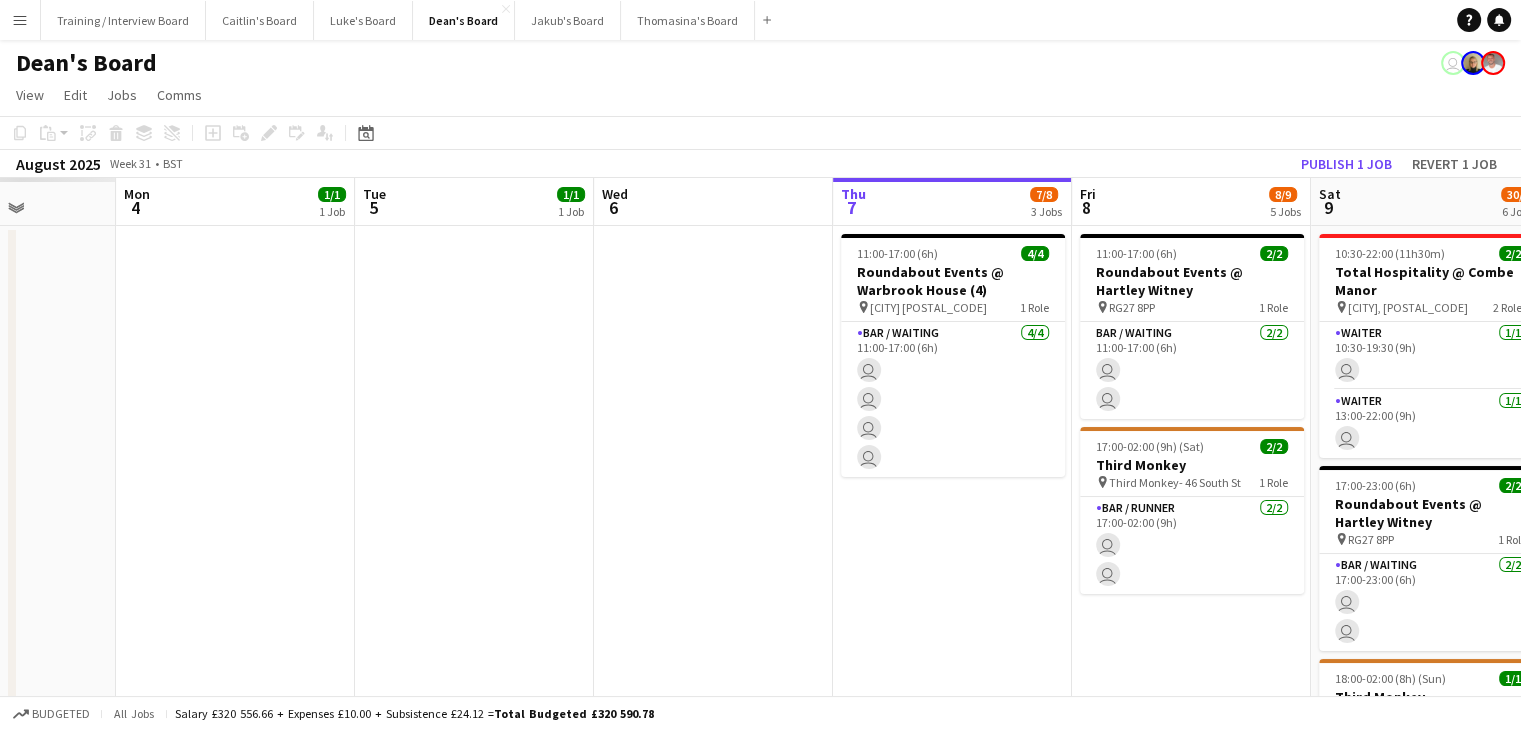 drag, startPoint x: 227, startPoint y: 216, endPoint x: 588, endPoint y: 210, distance: 361.04987 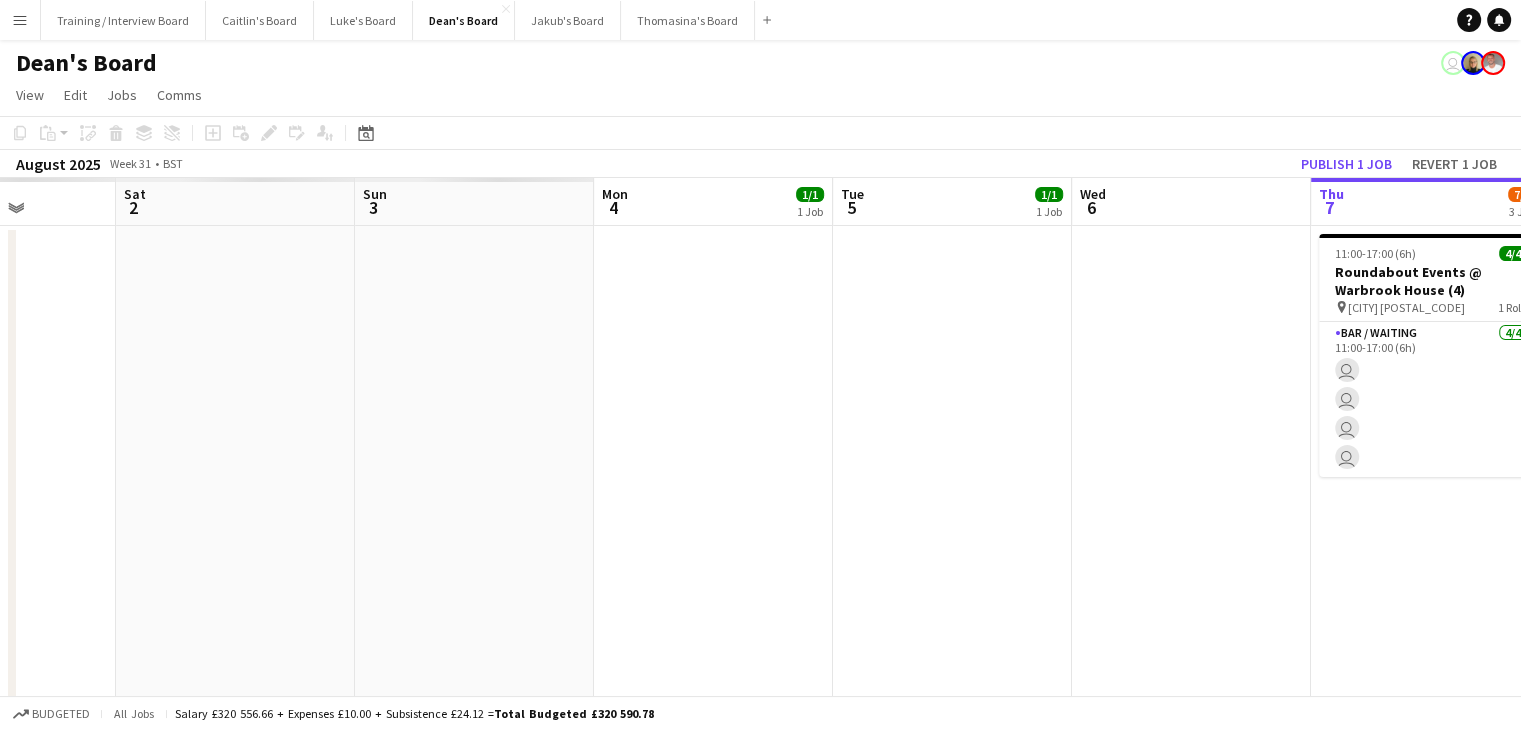 scroll, scrollTop: 0, scrollLeft: 414, axis: horizontal 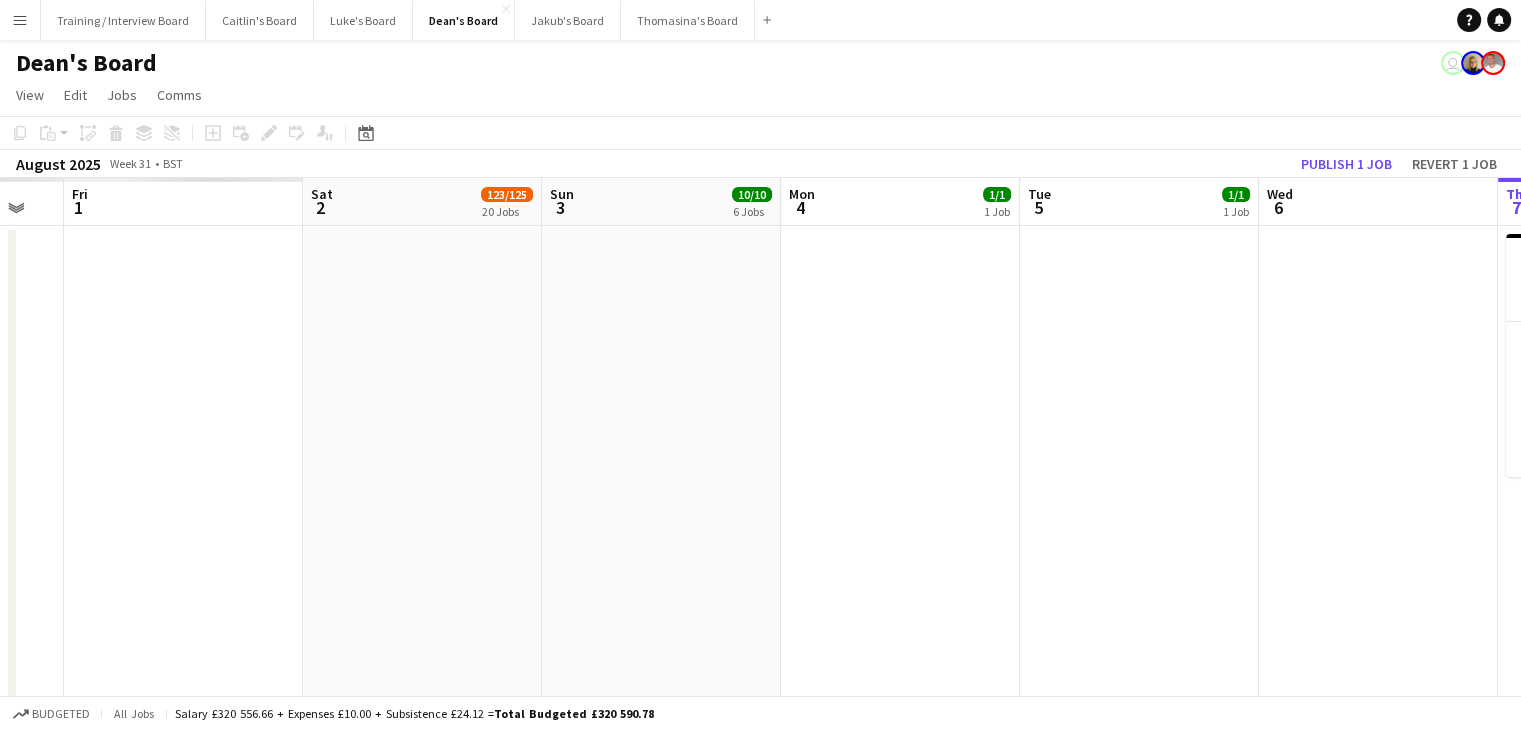 drag, startPoint x: 268, startPoint y: 205, endPoint x: 379, endPoint y: 213, distance: 111.28792 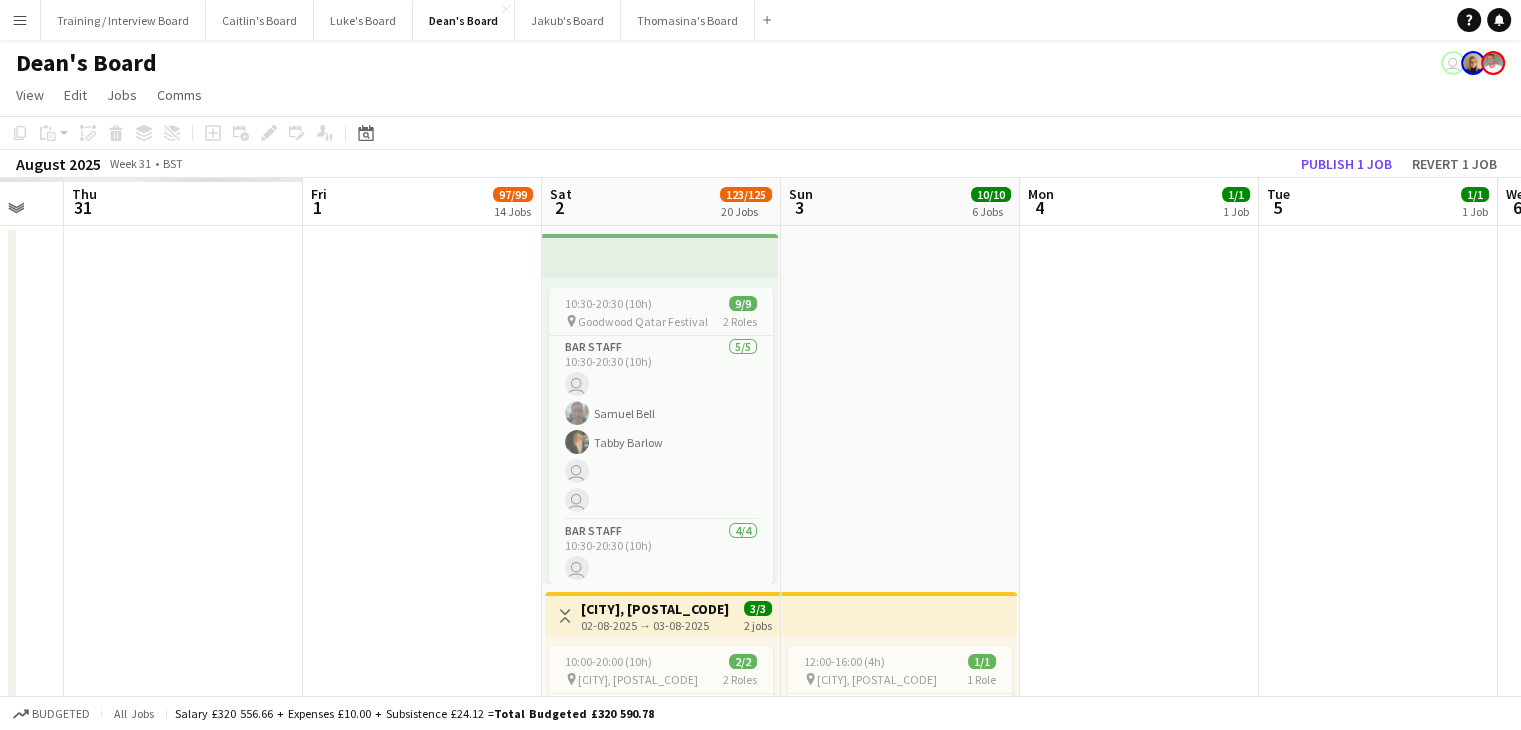 drag, startPoint x: 333, startPoint y: 203, endPoint x: 948, endPoint y: 217, distance: 615.1593 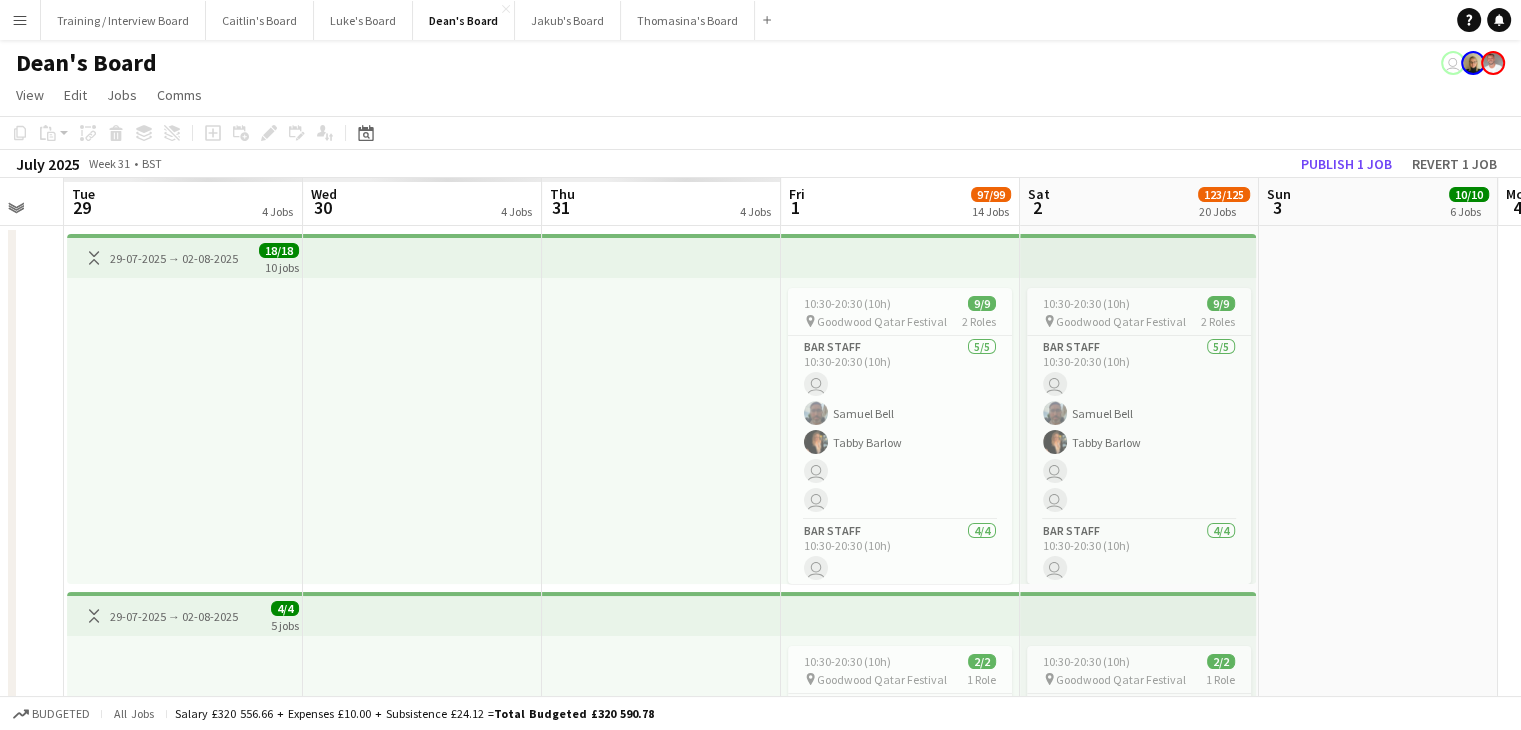 scroll, scrollTop: 0, scrollLeft: 0, axis: both 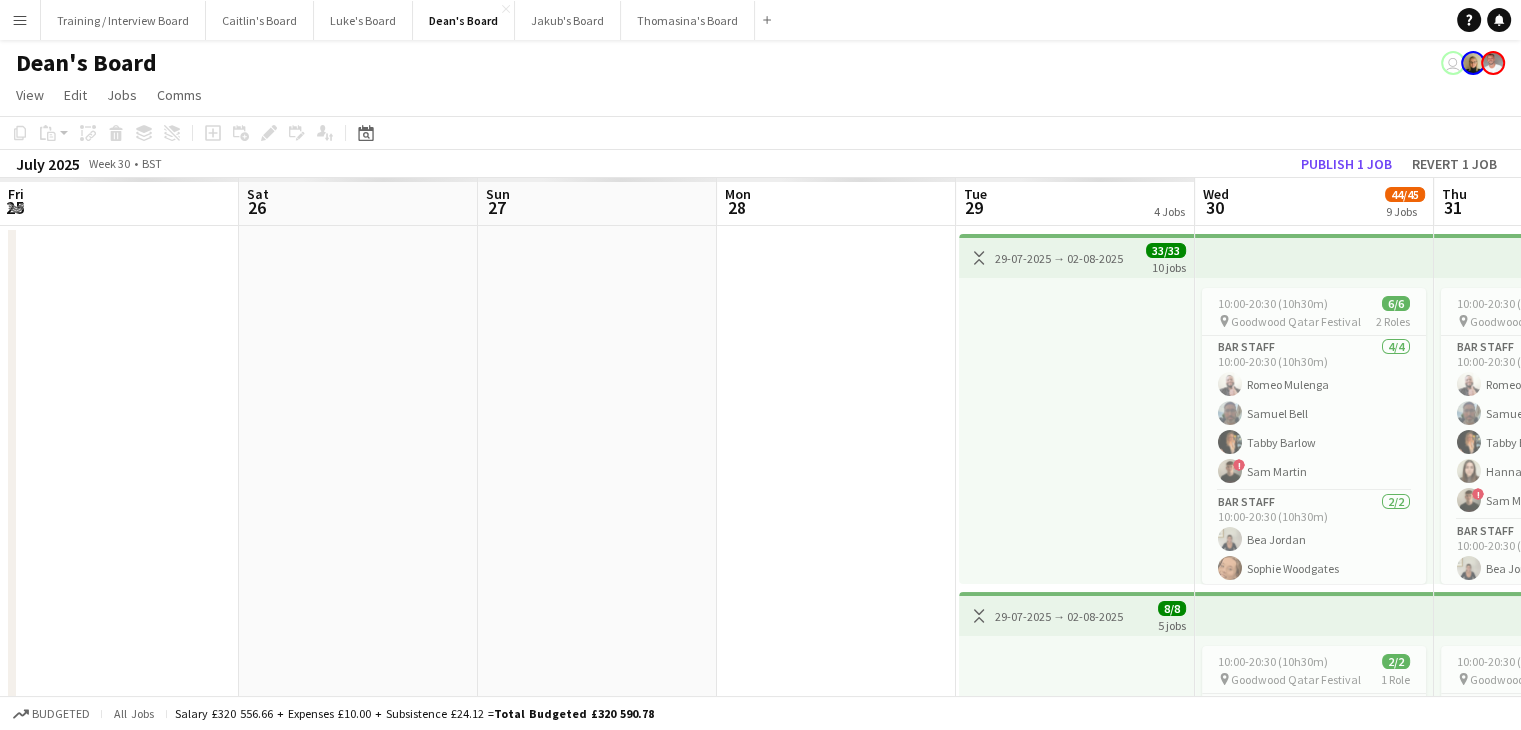 drag, startPoint x: 340, startPoint y: 209, endPoint x: 537, endPoint y: 217, distance: 197.16237 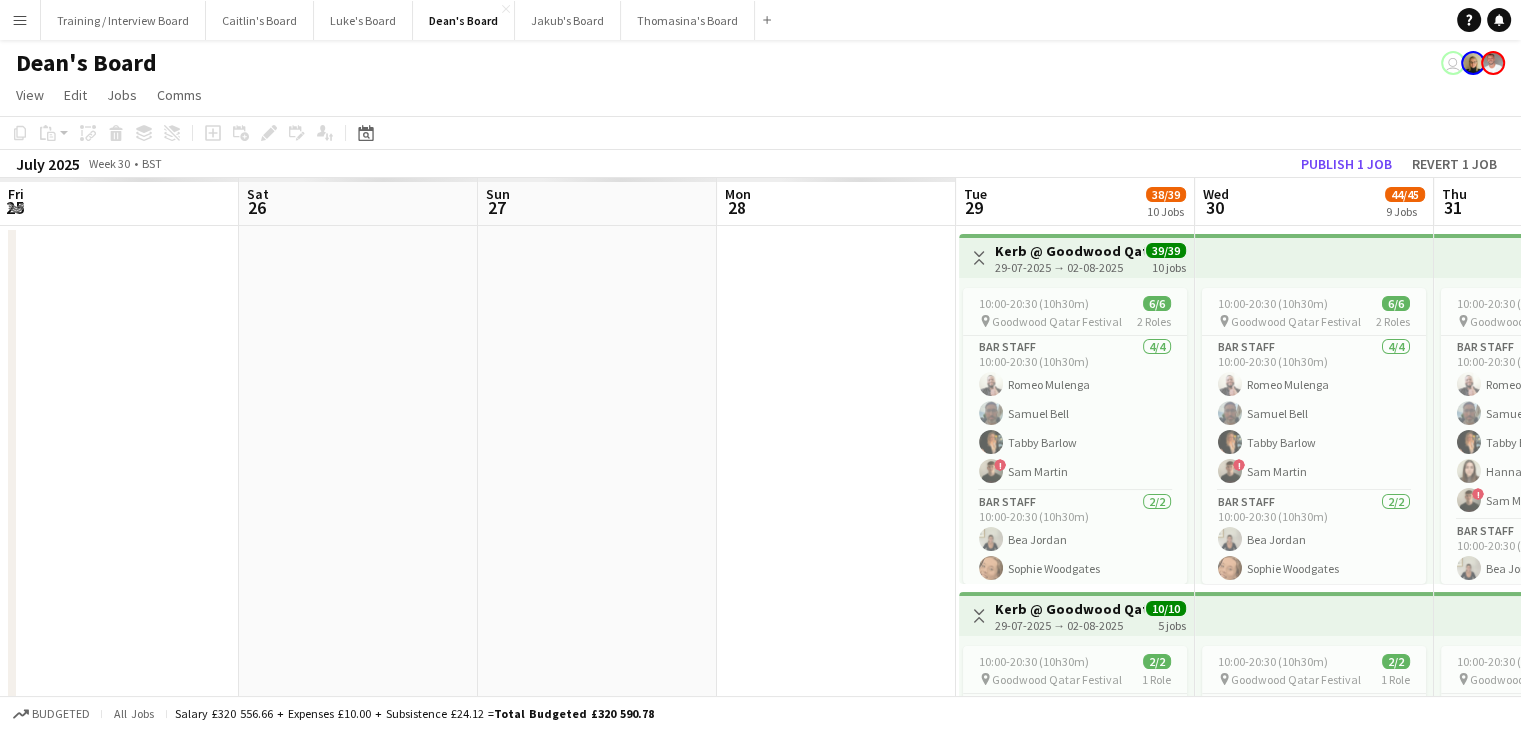 scroll, scrollTop: 0, scrollLeft: 48, axis: horizontal 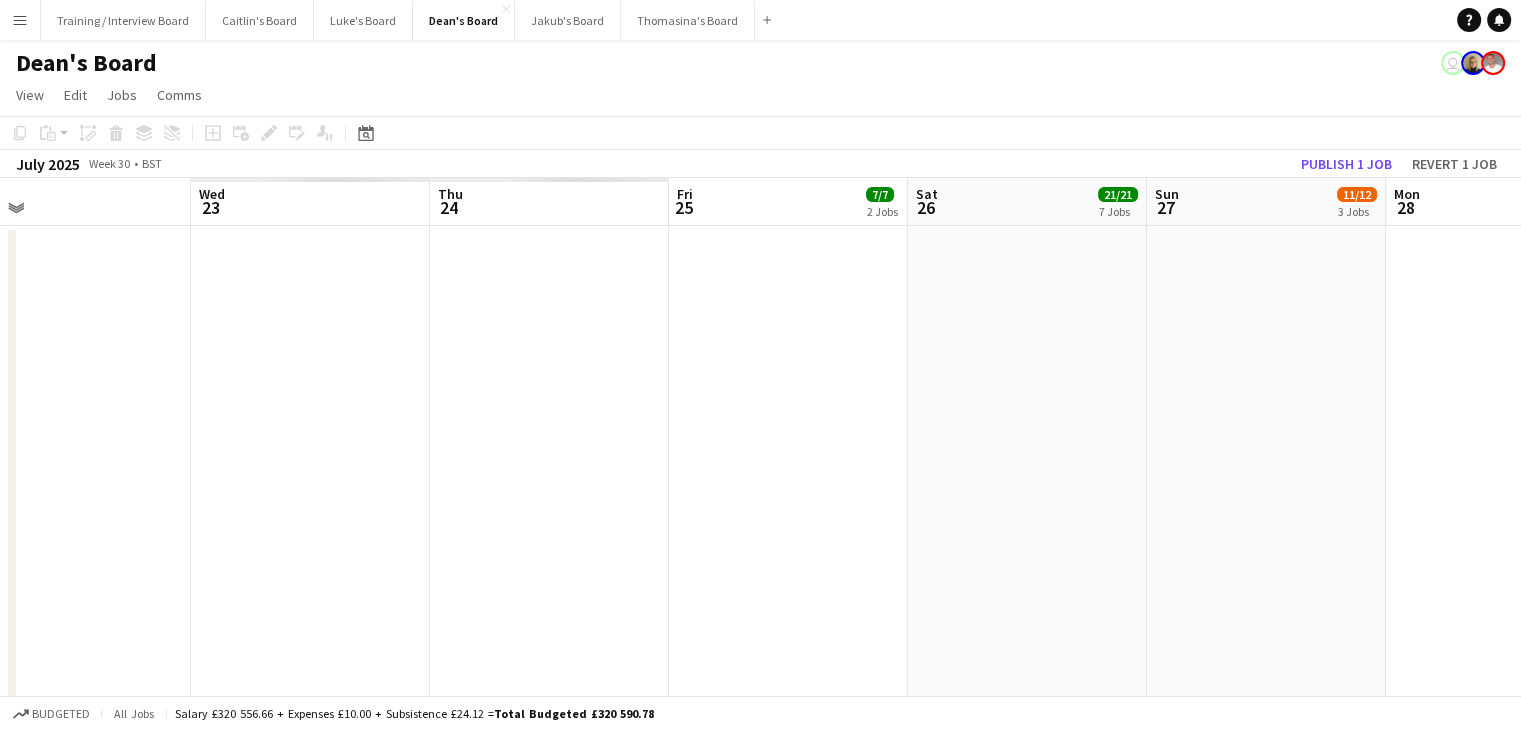 drag, startPoint x: 471, startPoint y: 213, endPoint x: 646, endPoint y: 214, distance: 175.00285 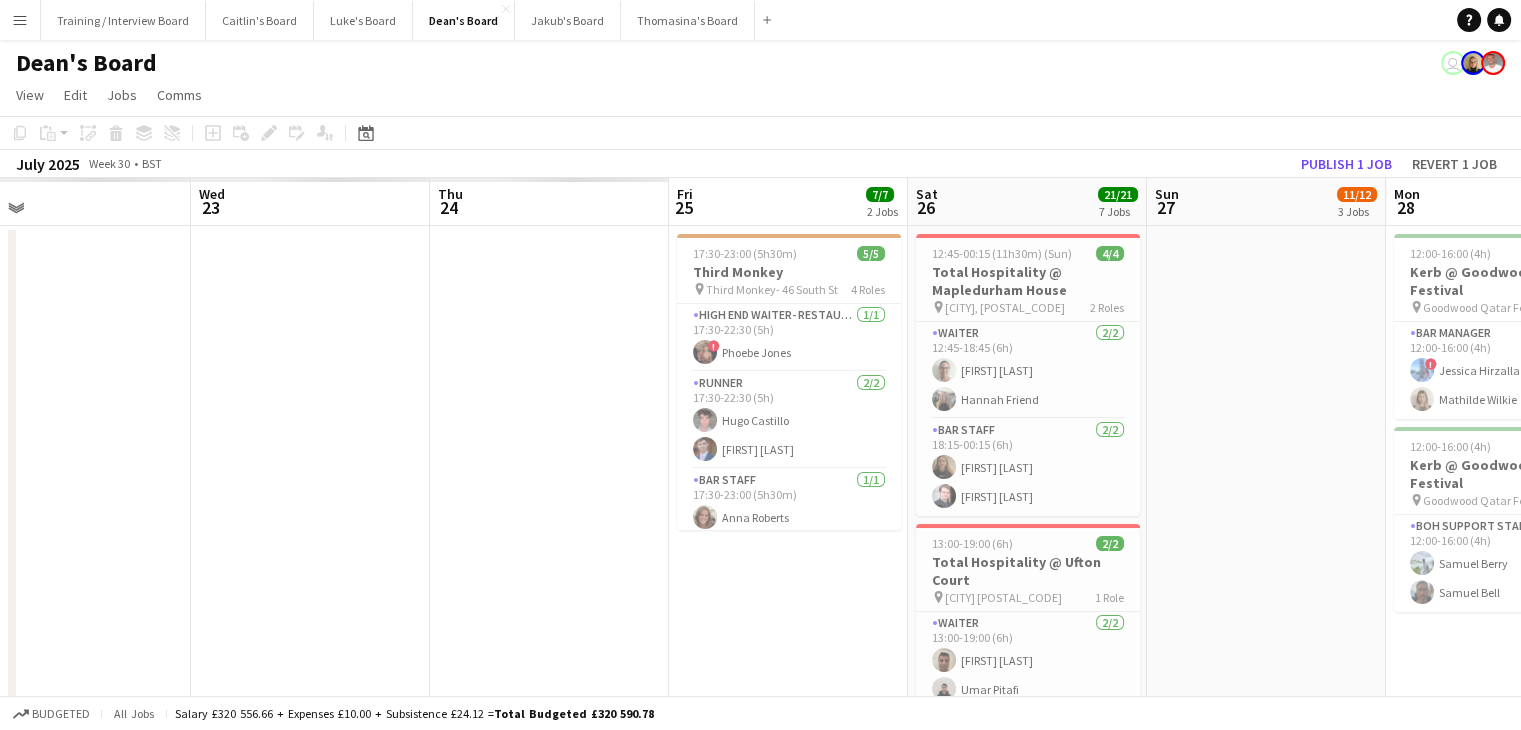 scroll, scrollTop: 0, scrollLeft: 588, axis: horizontal 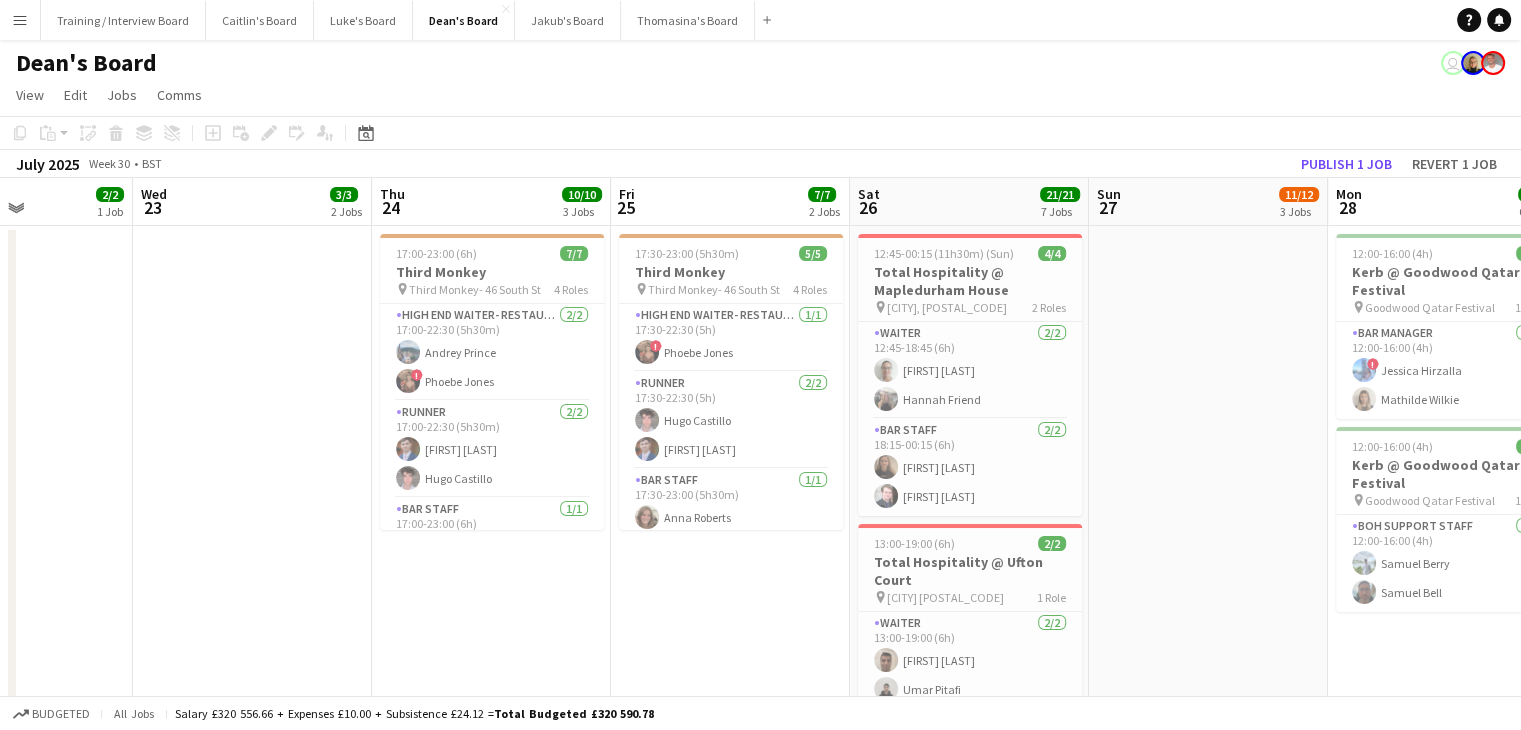 drag, startPoint x: 237, startPoint y: 204, endPoint x: 478, endPoint y: 221, distance: 241.59885 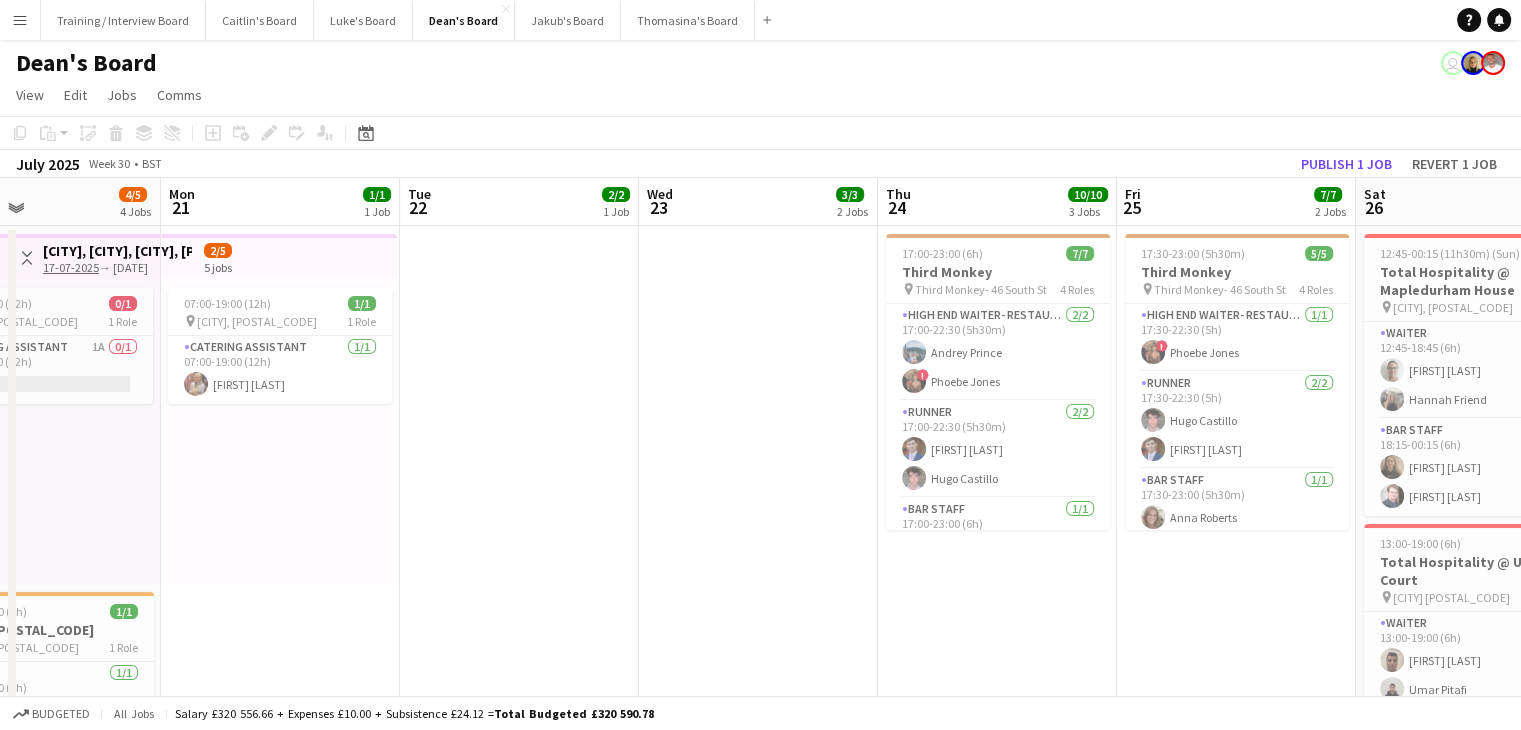 drag, startPoint x: 464, startPoint y: 205, endPoint x: 969, endPoint y: 211, distance: 505.03564 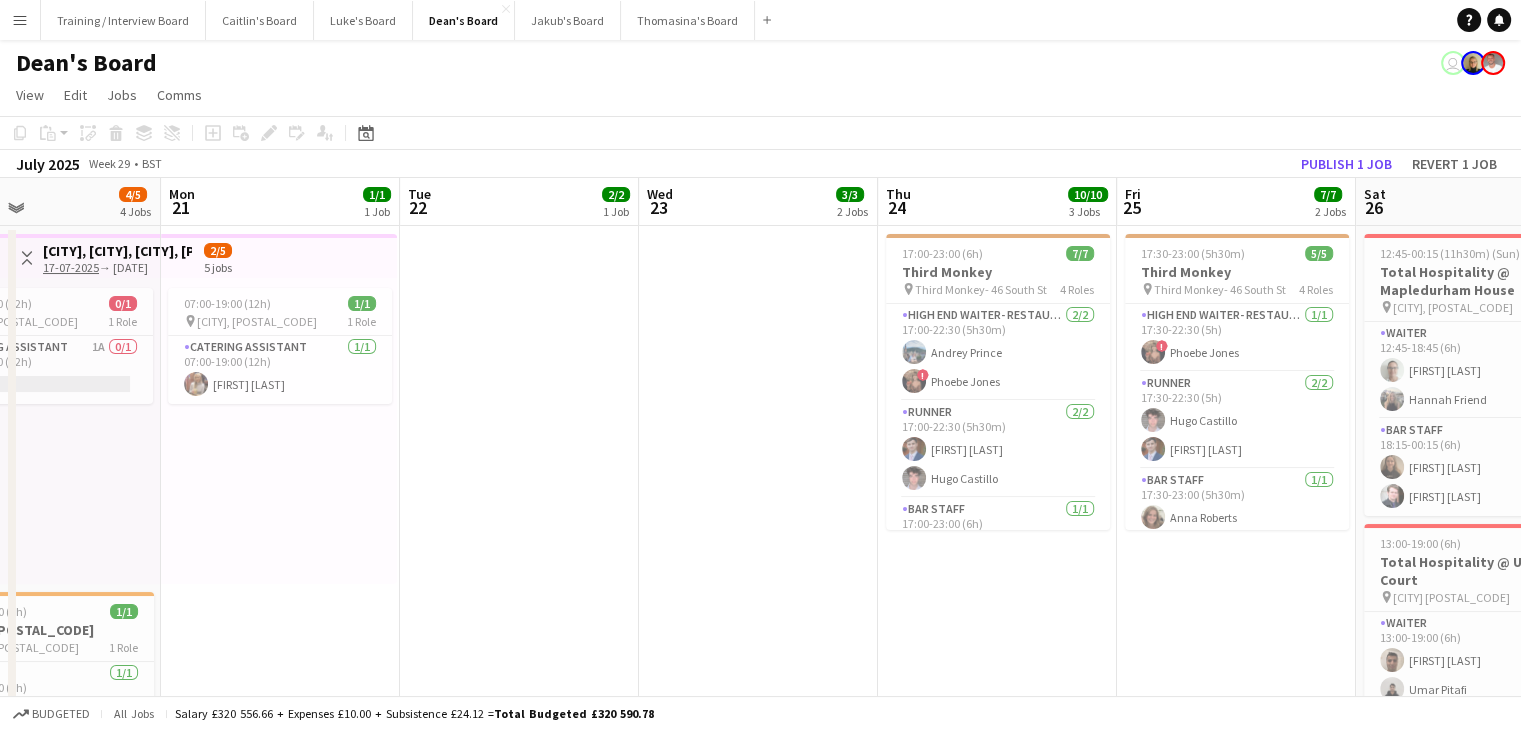 scroll, scrollTop: 0, scrollLeft: 557, axis: horizontal 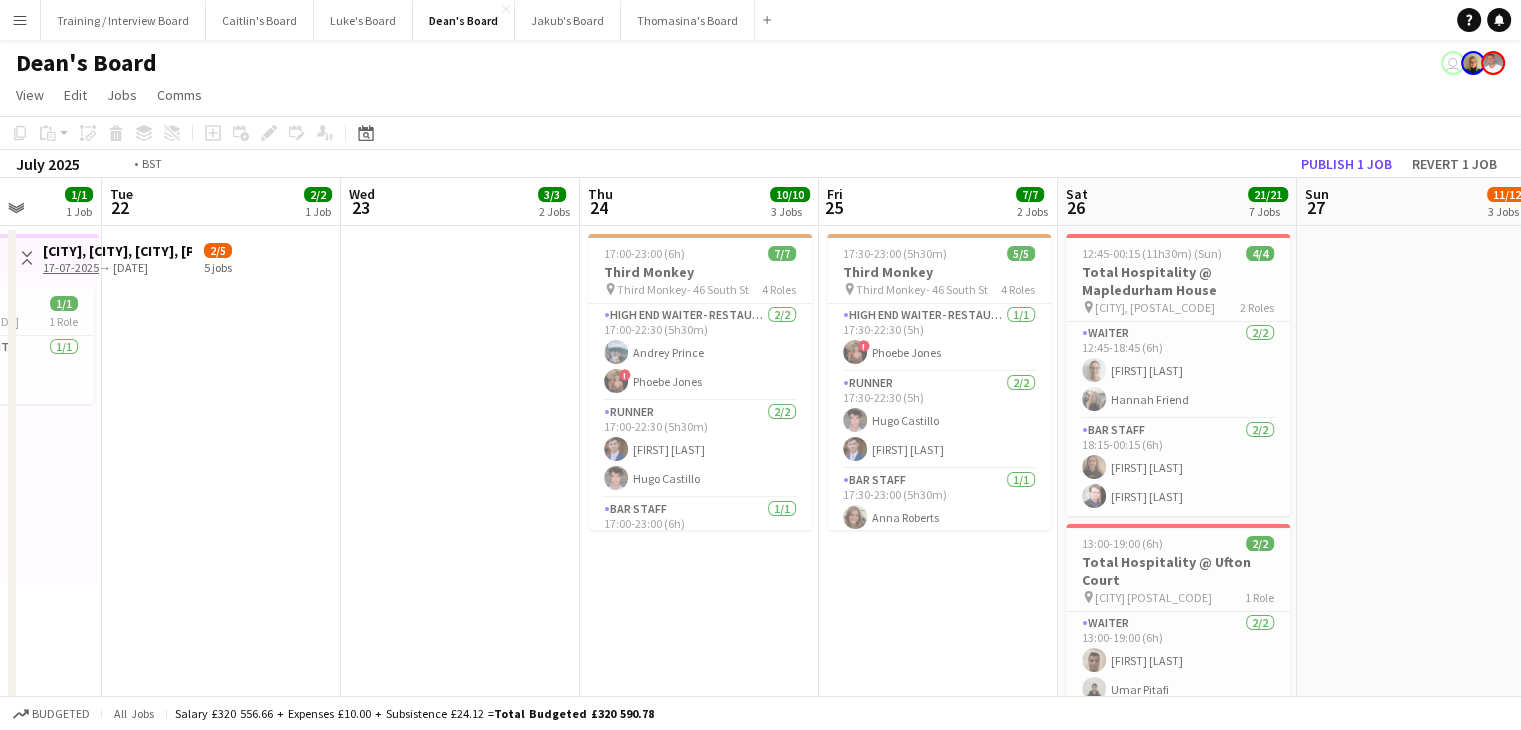 drag, startPoint x: 1132, startPoint y: 197, endPoint x: 605, endPoint y: 205, distance: 527.0607 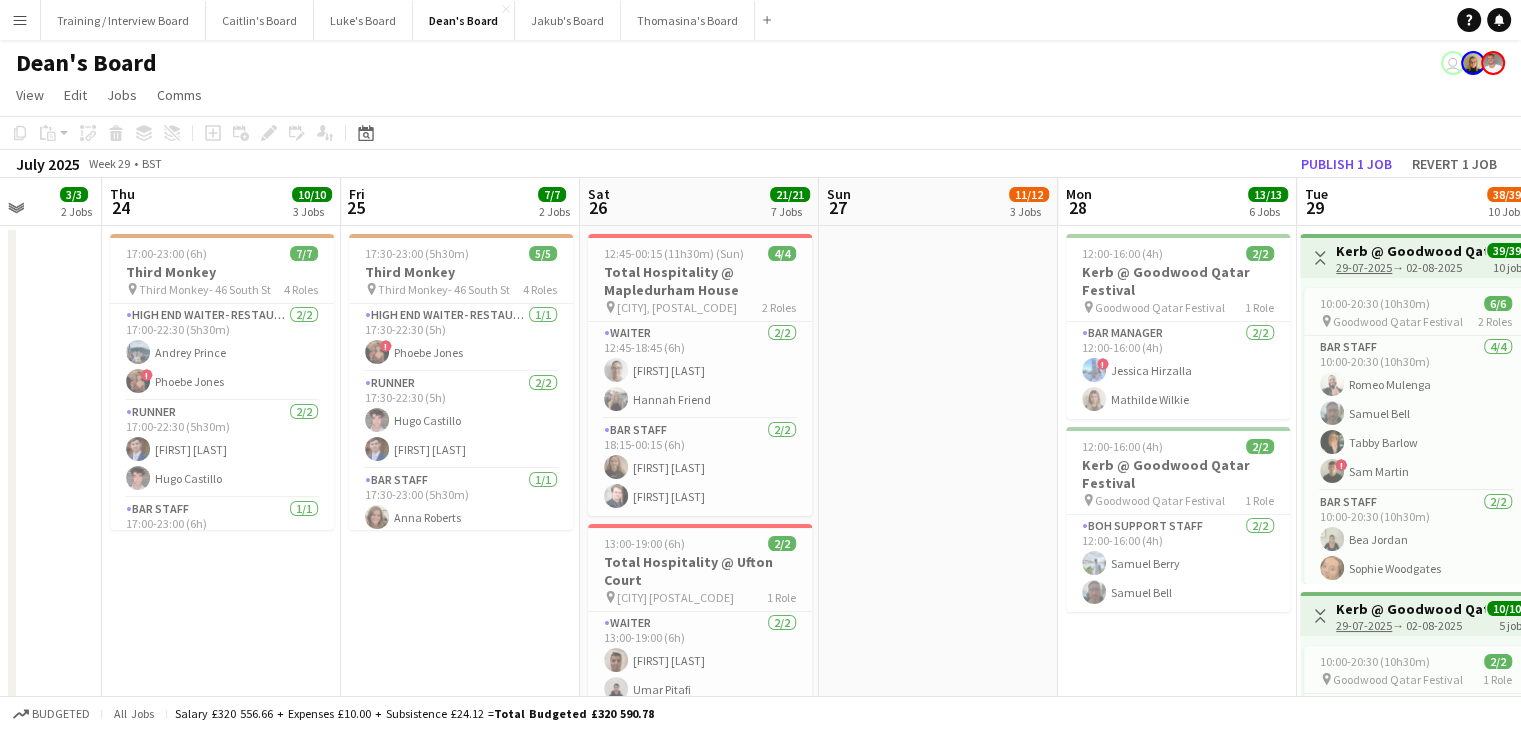 scroll, scrollTop: 0, scrollLeft: 745, axis: horizontal 